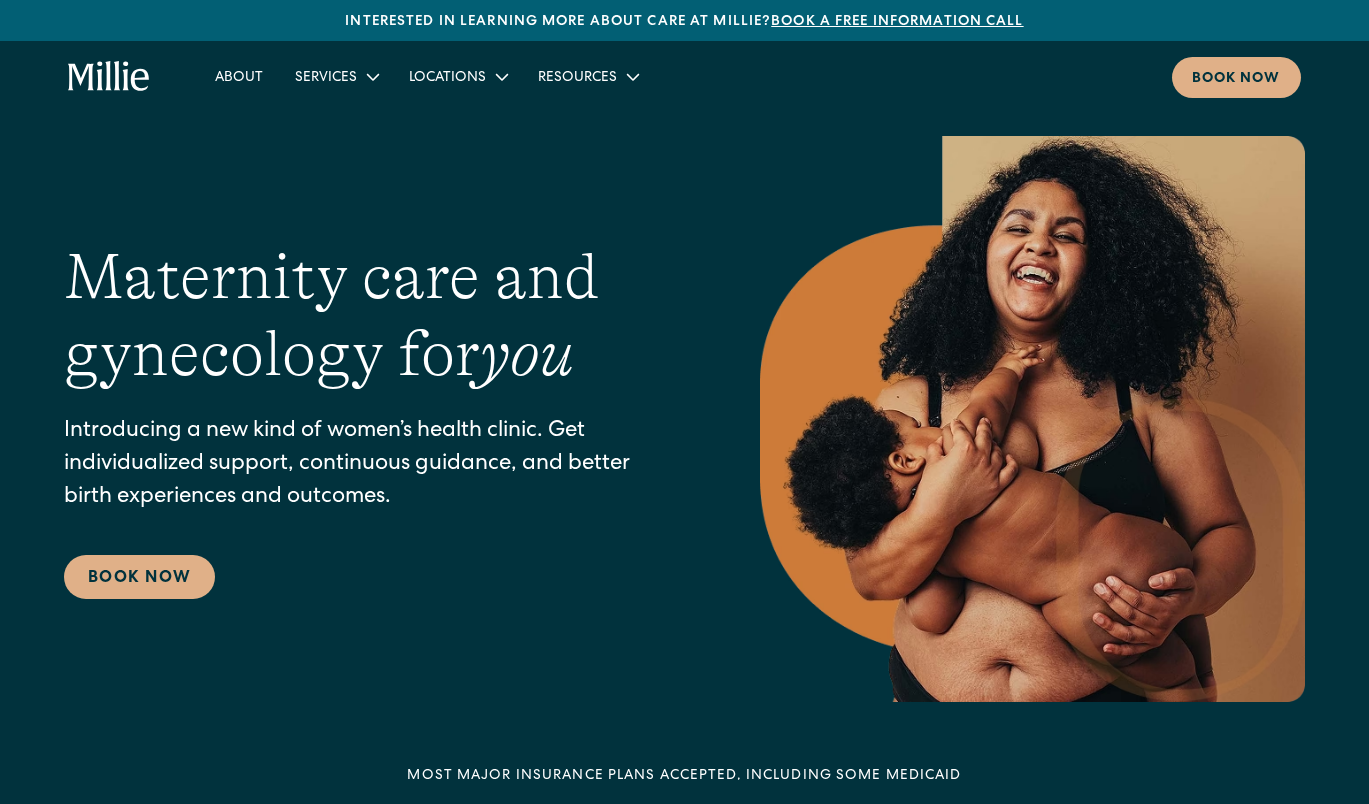 scroll, scrollTop: 0, scrollLeft: 0, axis: both 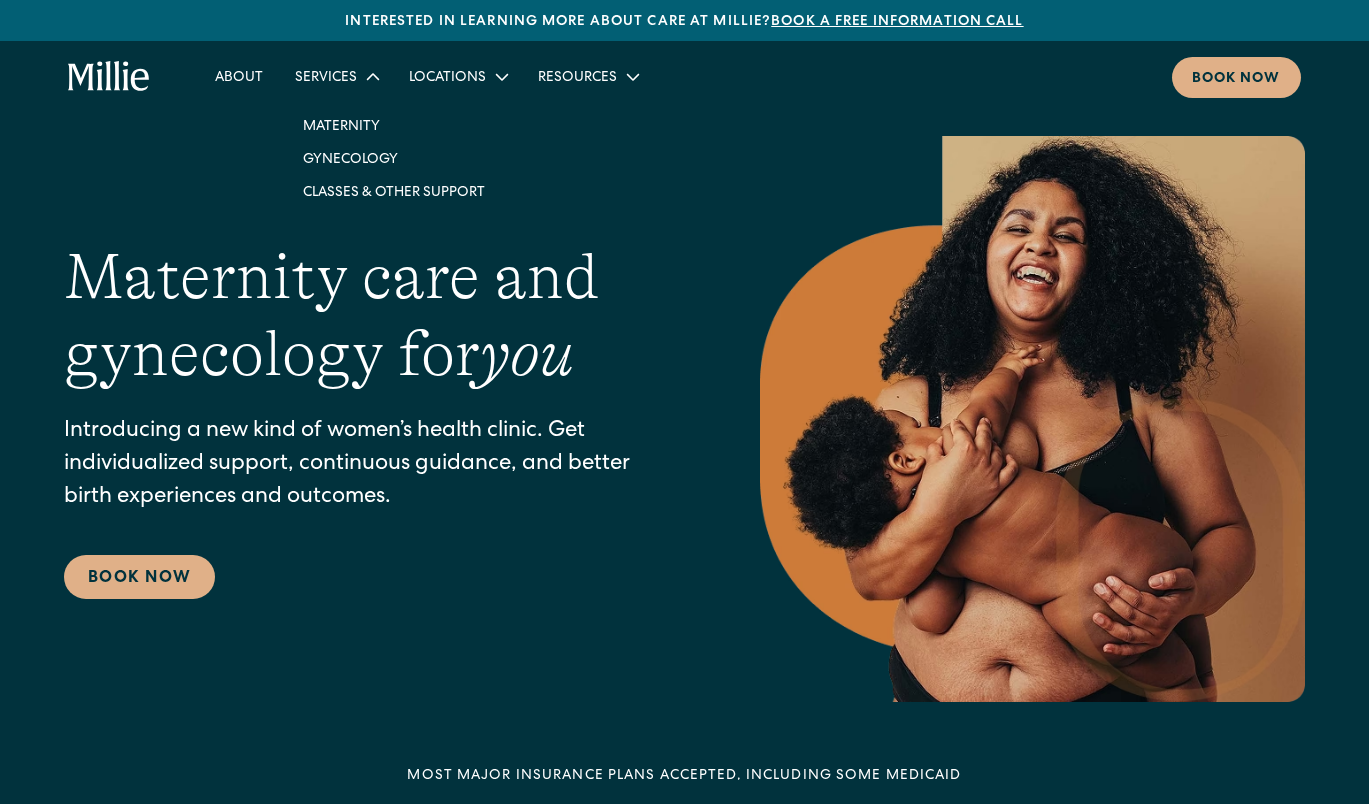click on "Gynecology" at bounding box center [394, 158] 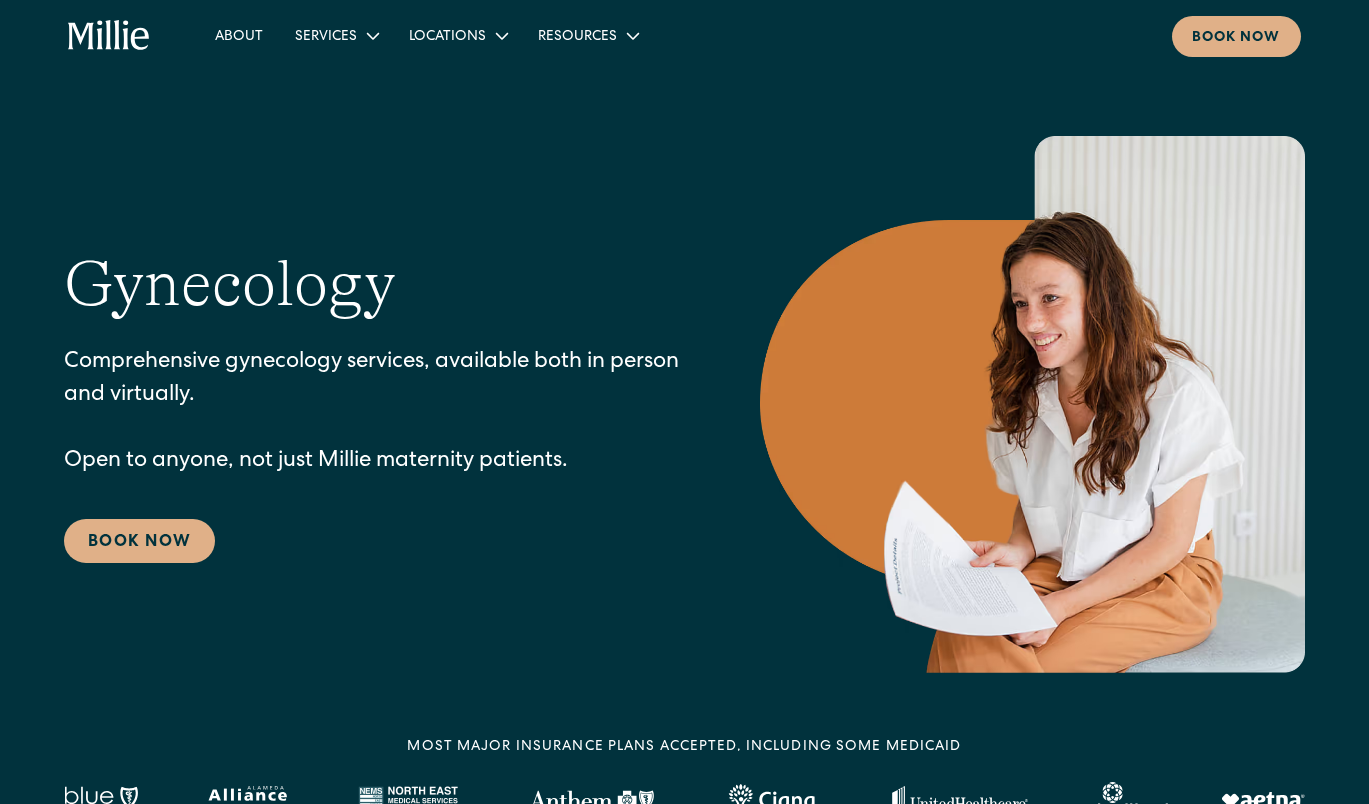 scroll, scrollTop: 0, scrollLeft: 0, axis: both 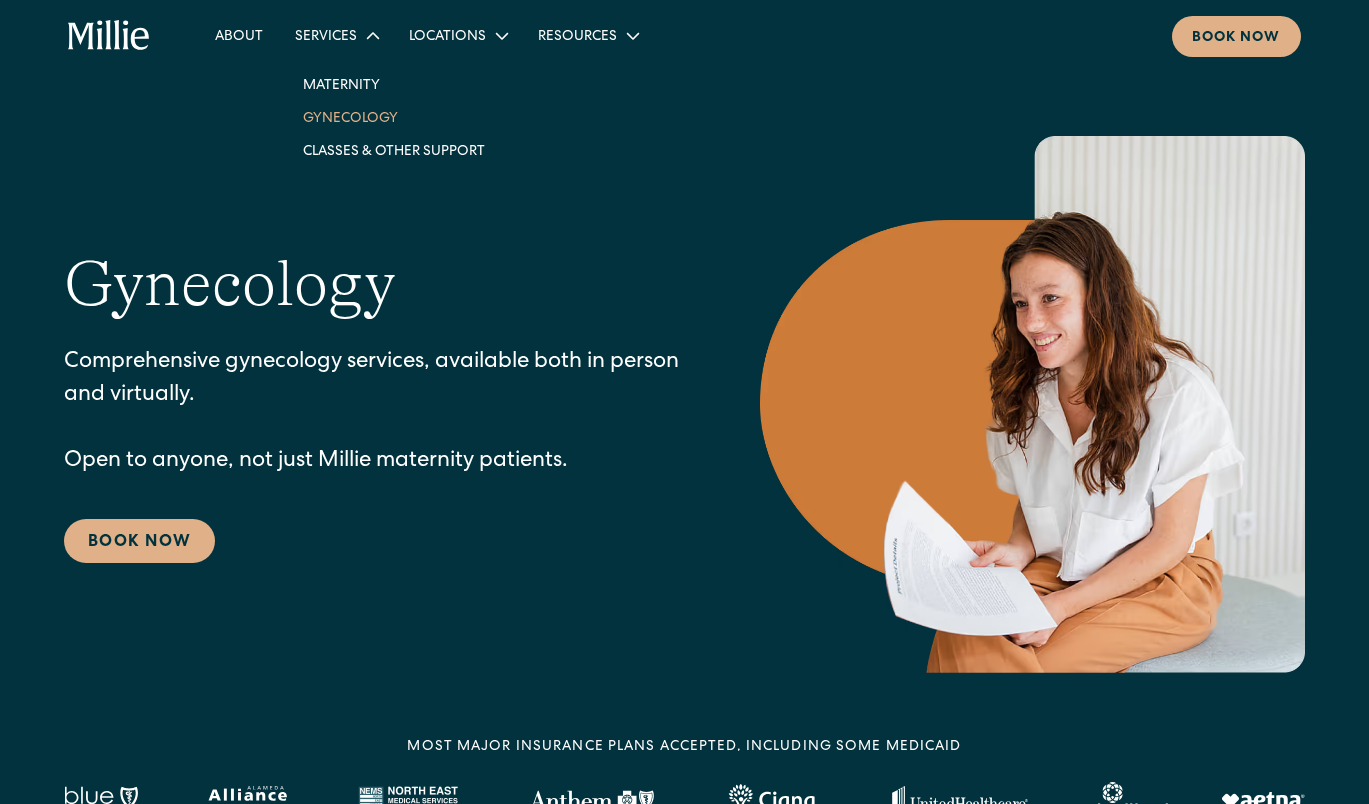 click on "Maternity" at bounding box center (394, 84) 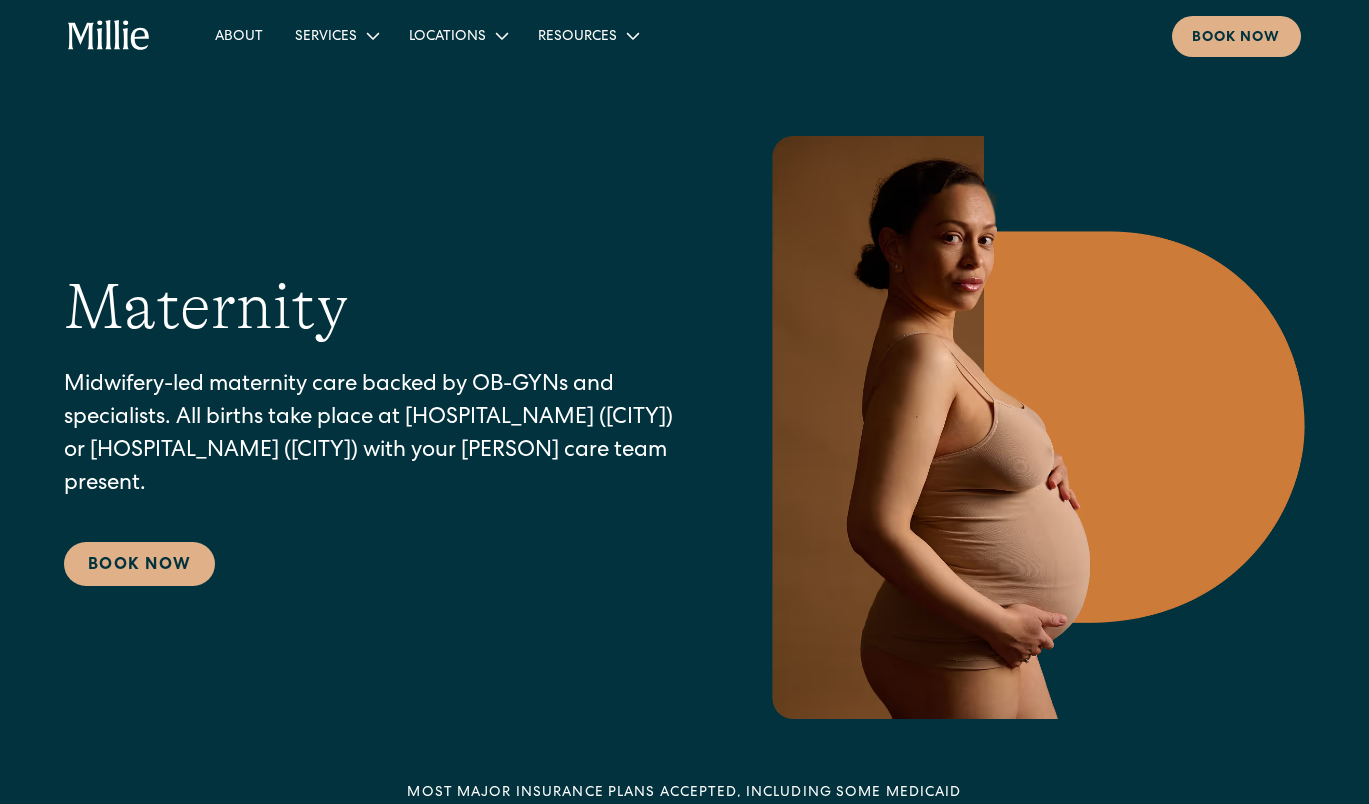 scroll, scrollTop: 0, scrollLeft: 0, axis: both 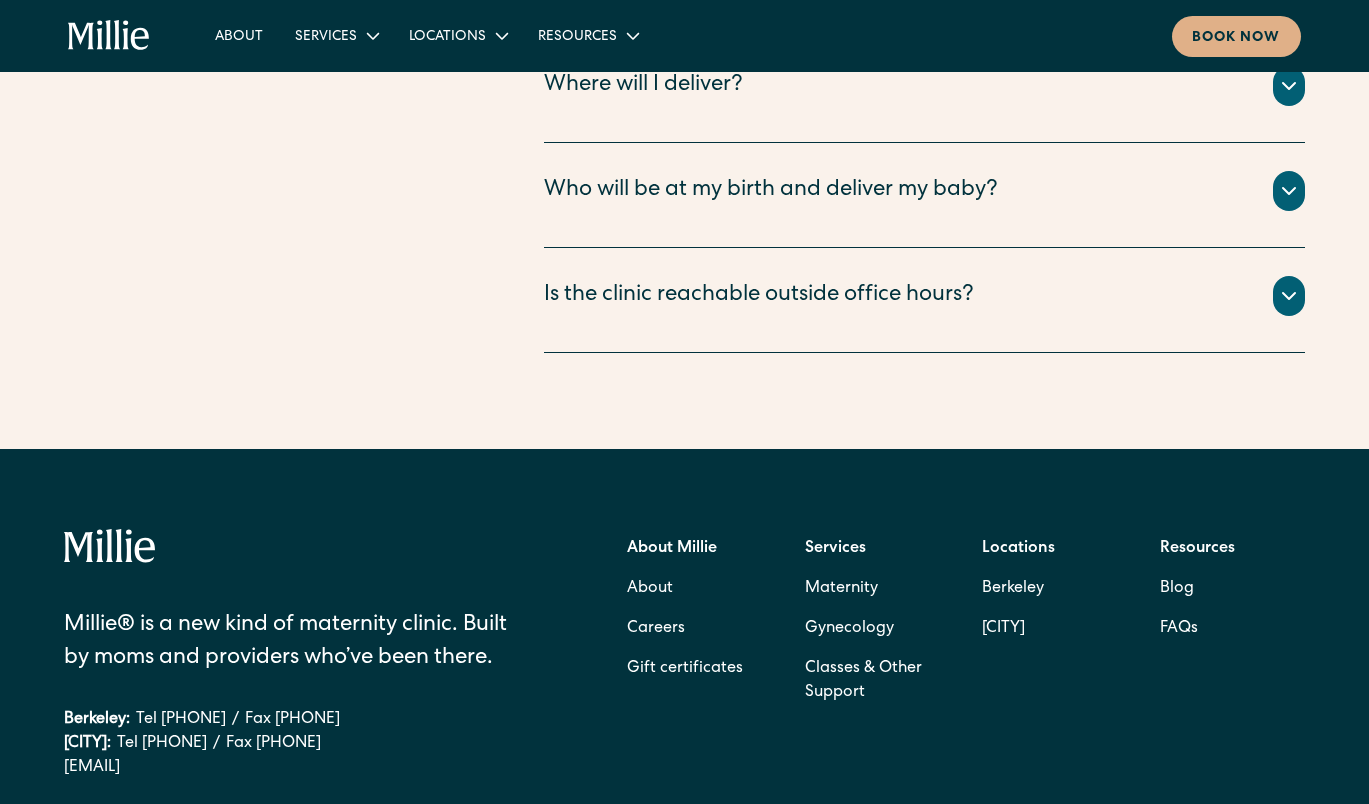 click 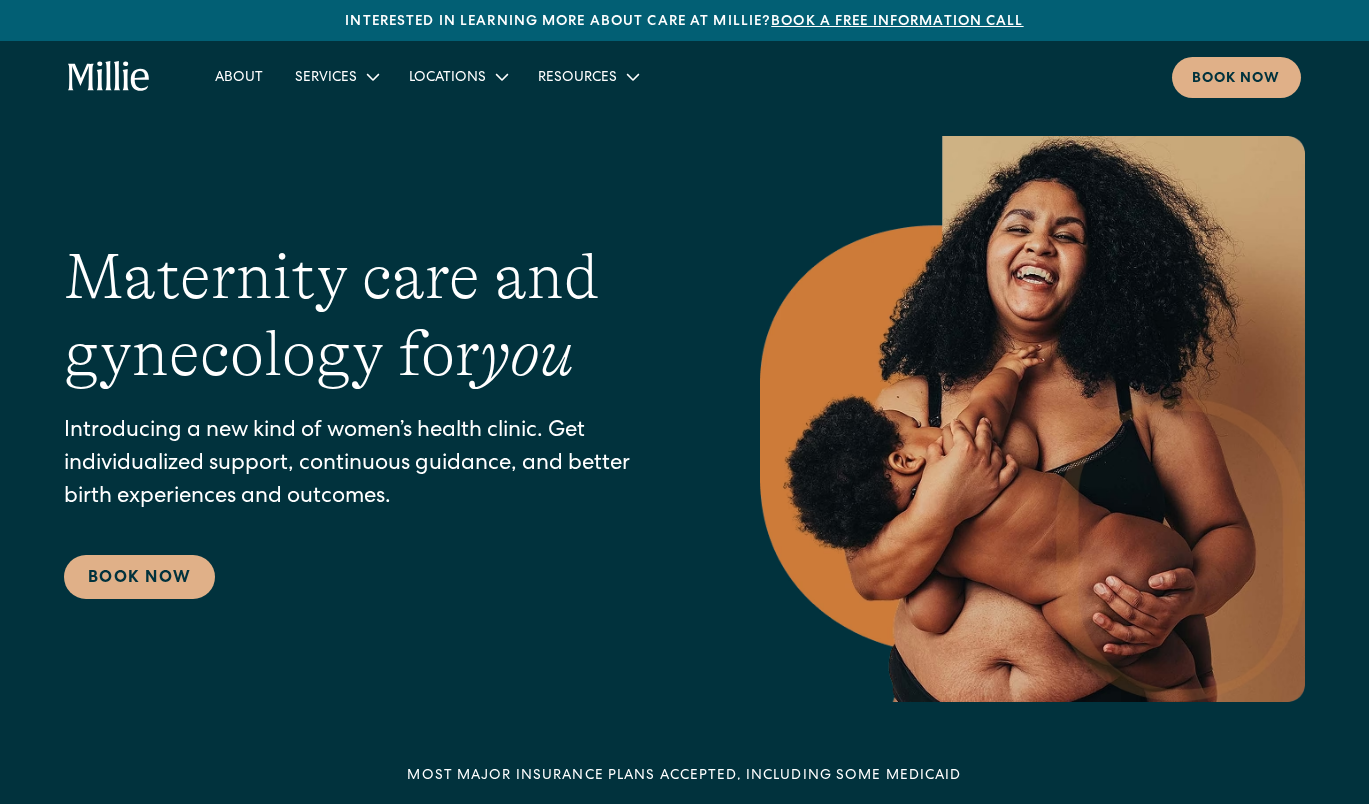scroll, scrollTop: 0, scrollLeft: 0, axis: both 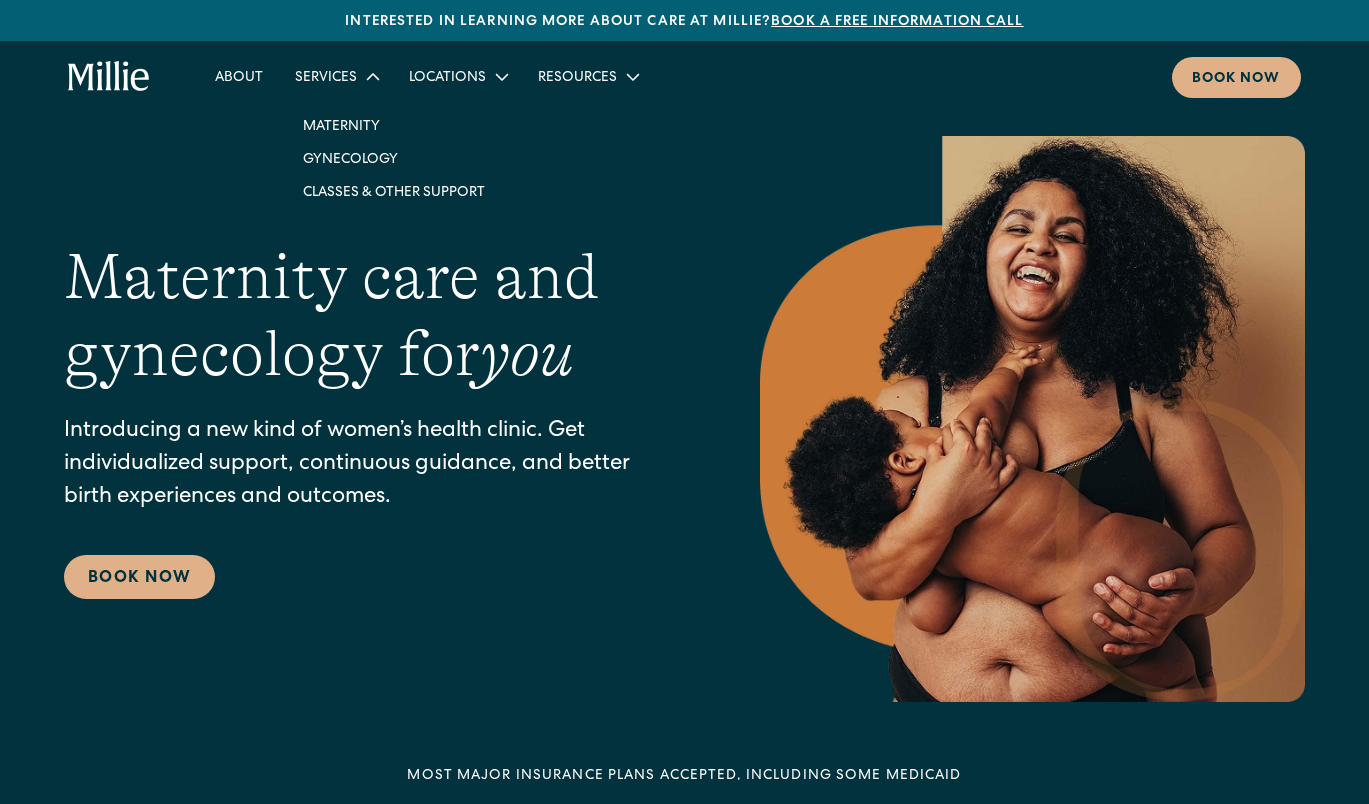click on "Classes & Other Support" at bounding box center (394, 191) 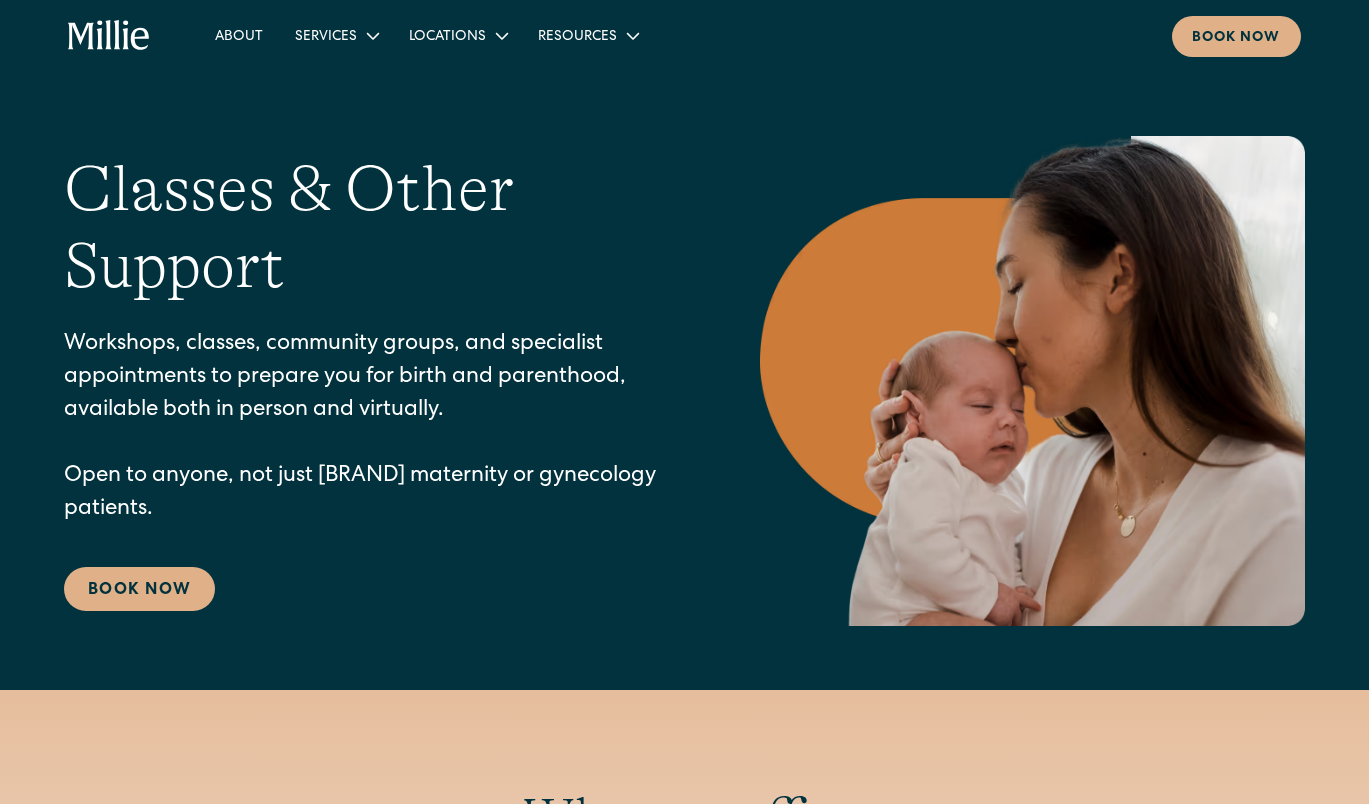 scroll, scrollTop: 0, scrollLeft: 0, axis: both 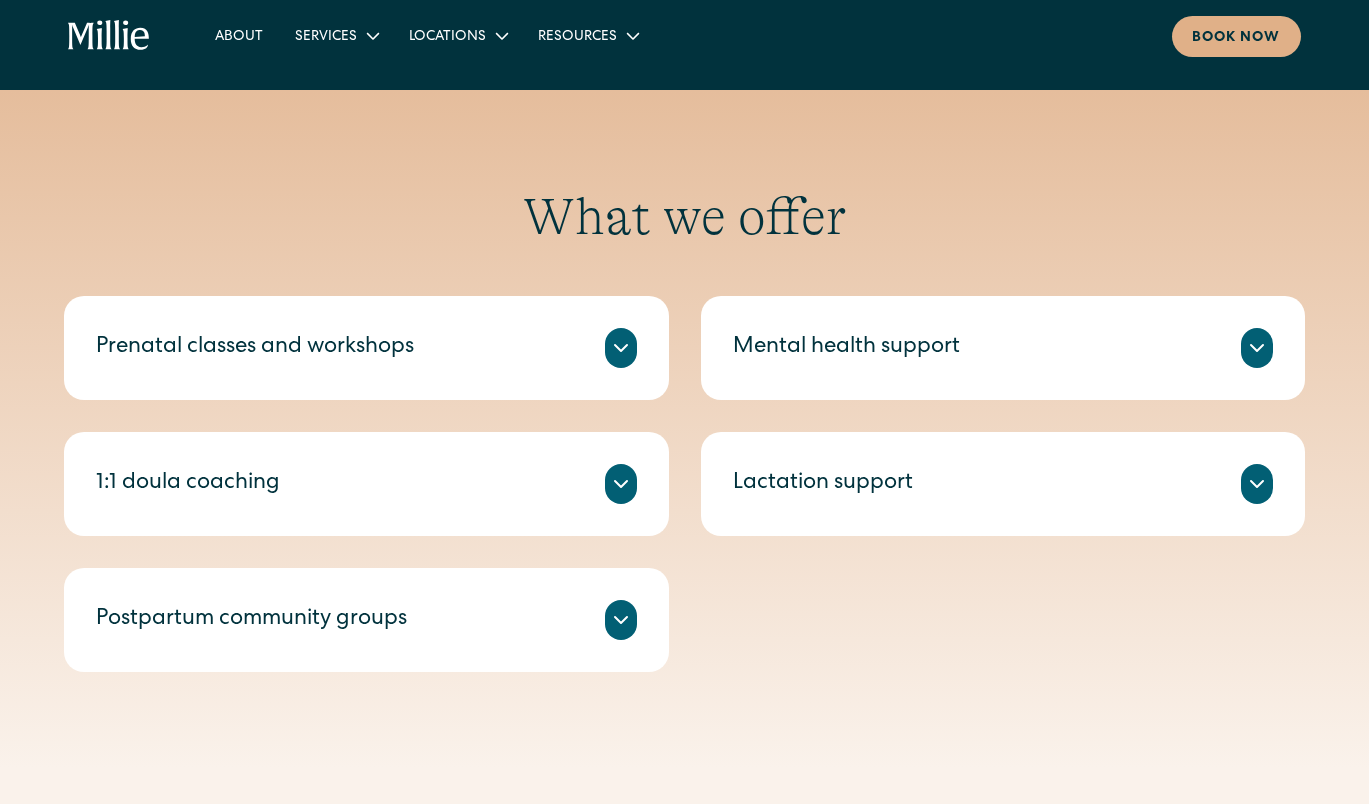 click 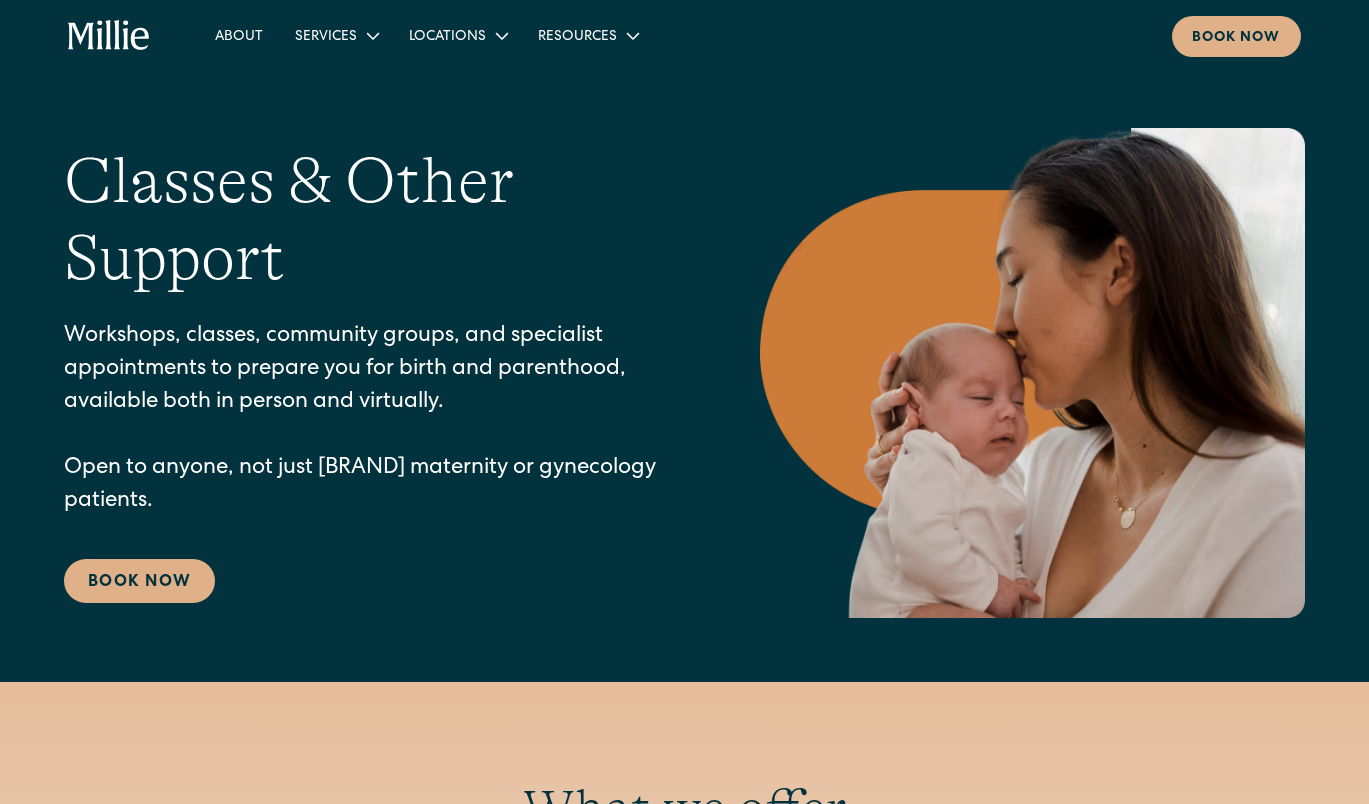 scroll, scrollTop: 0, scrollLeft: 0, axis: both 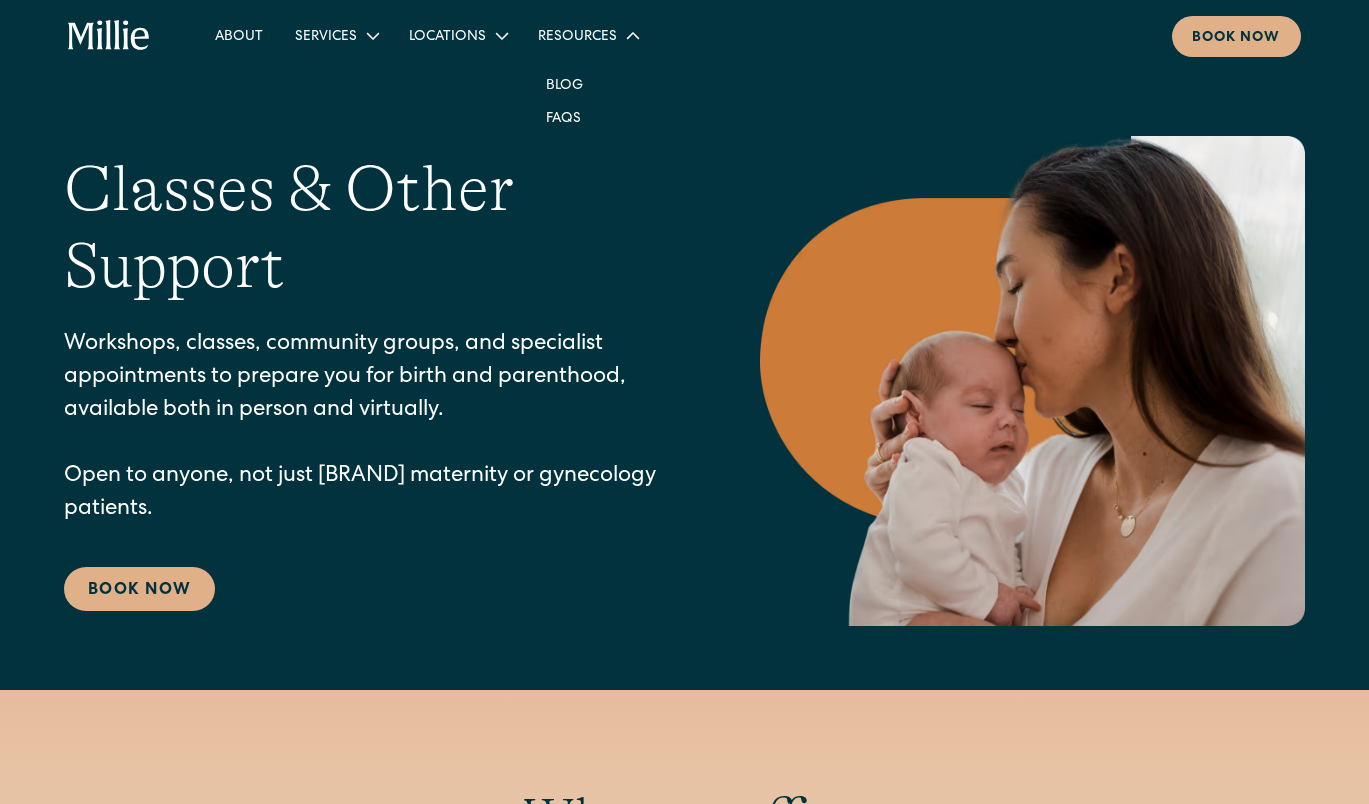 click on "Blog" at bounding box center (564, 84) 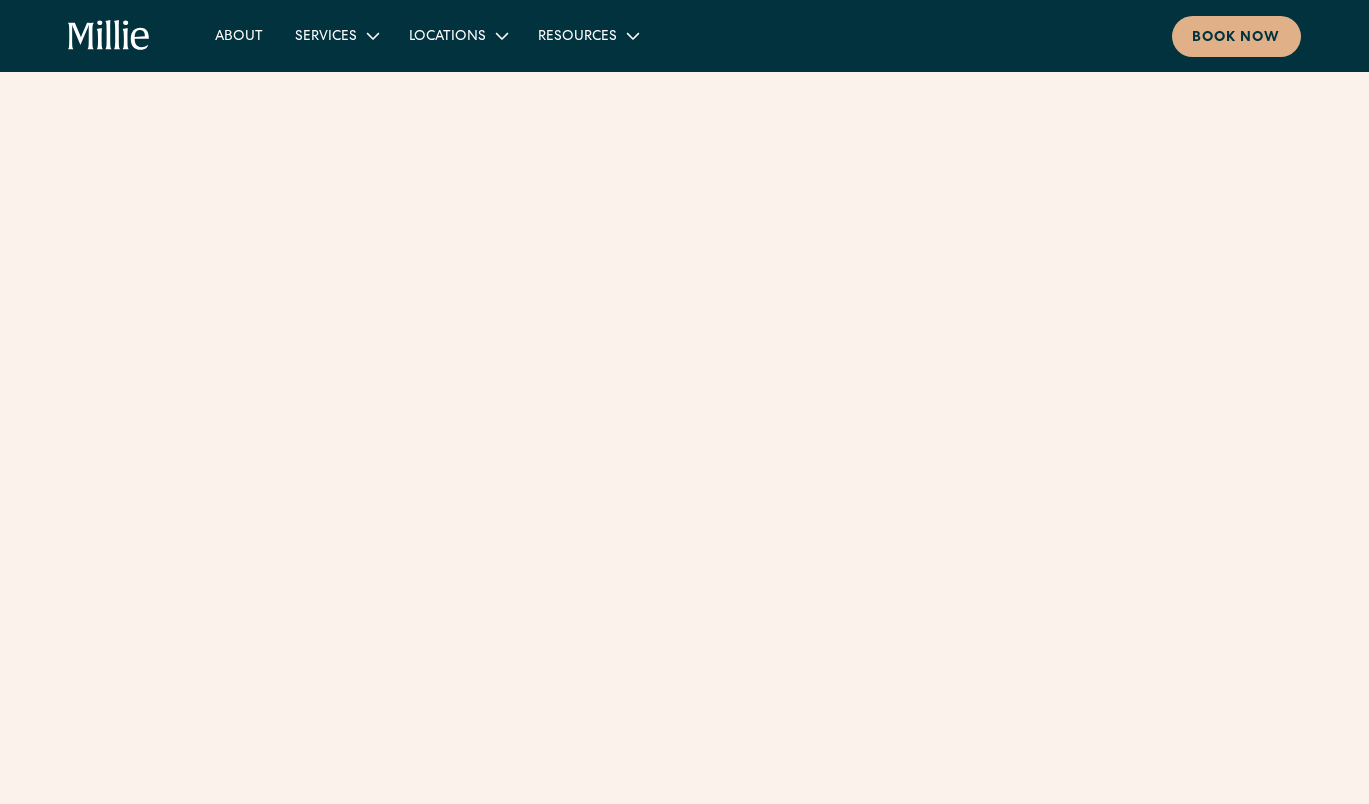 scroll, scrollTop: 0, scrollLeft: 0, axis: both 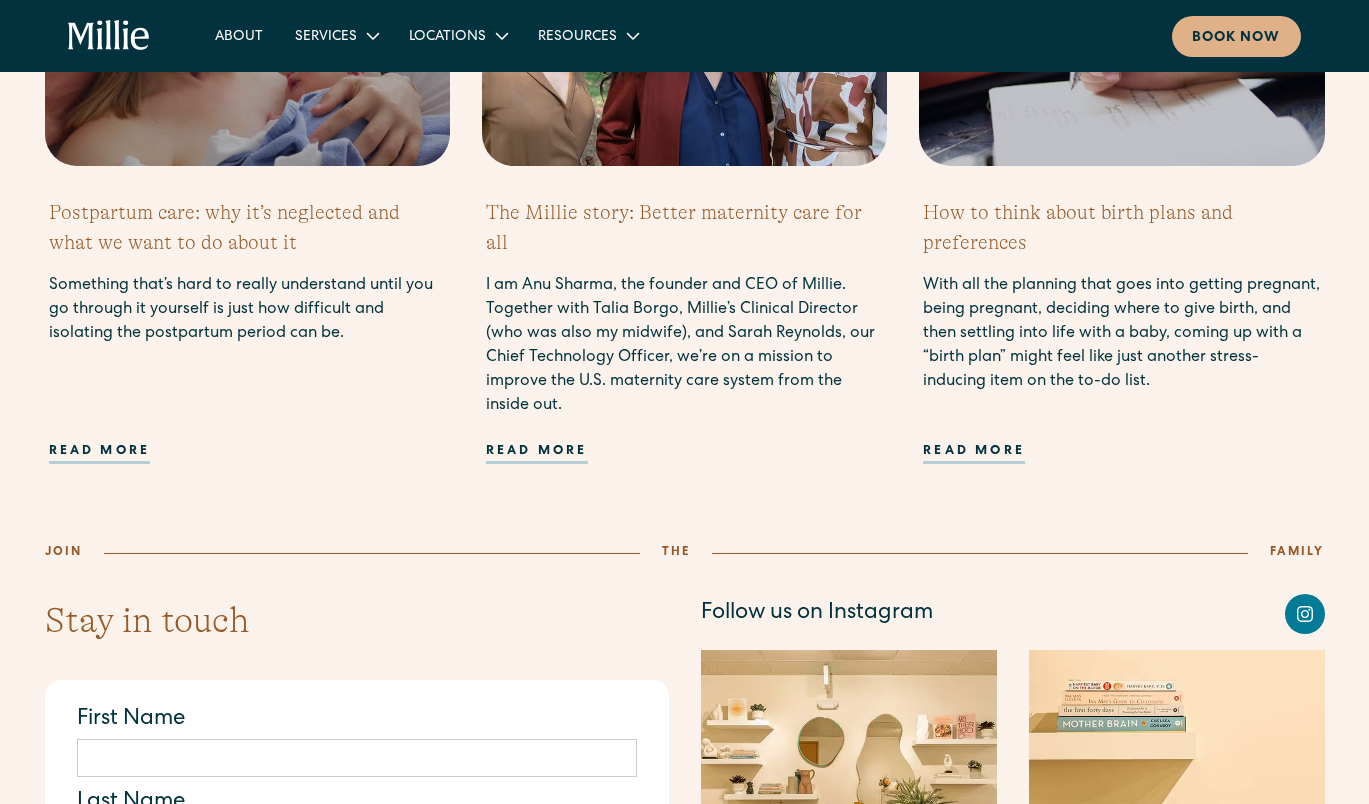 click on "Read more" at bounding box center [537, 453] 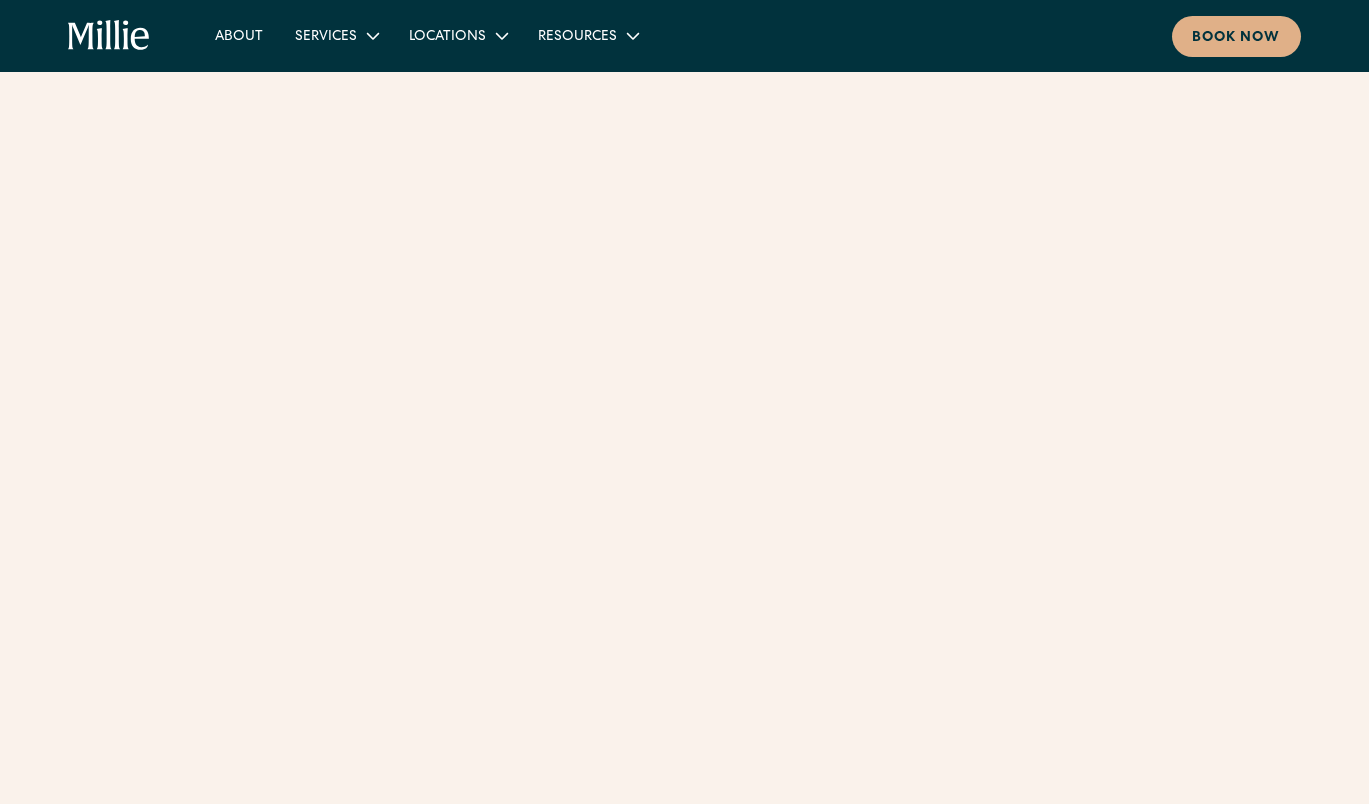 scroll, scrollTop: 0, scrollLeft: 0, axis: both 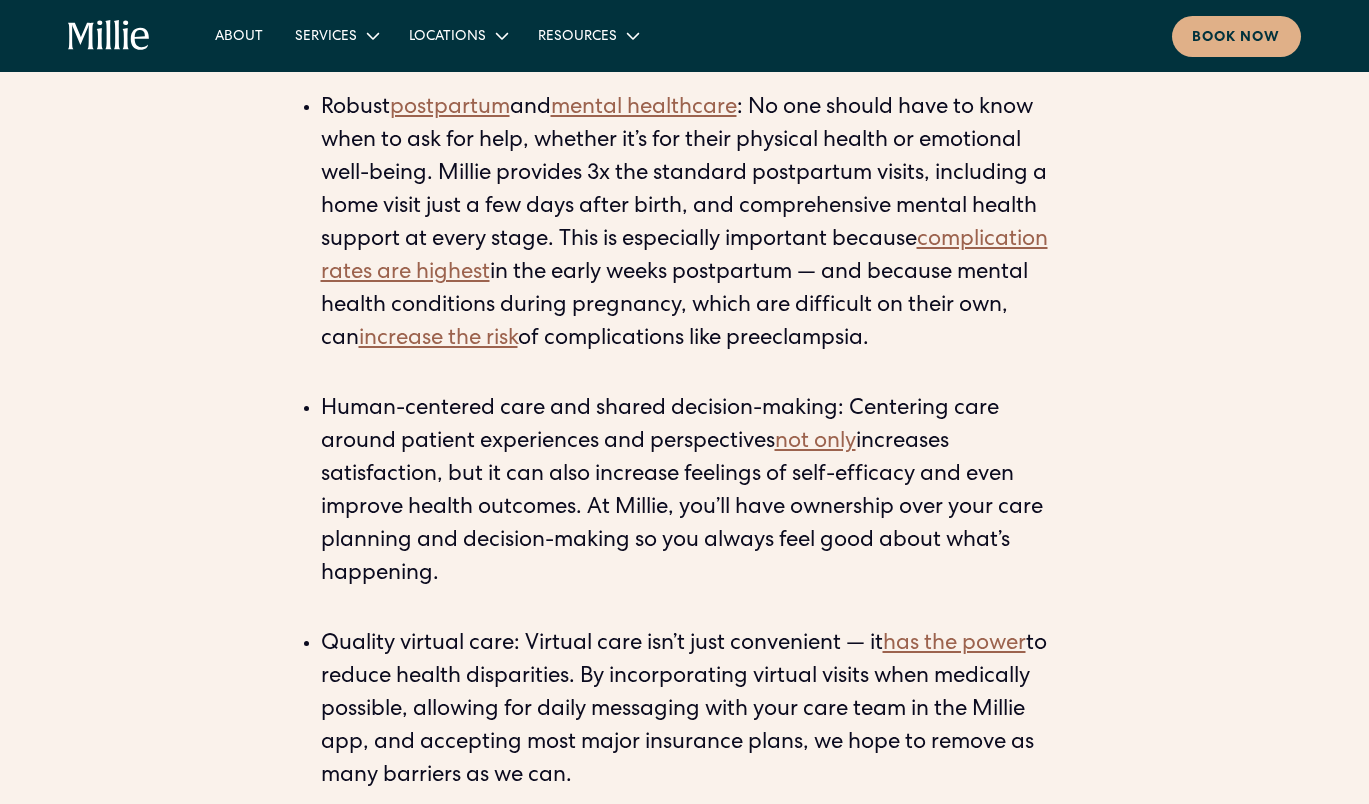 click 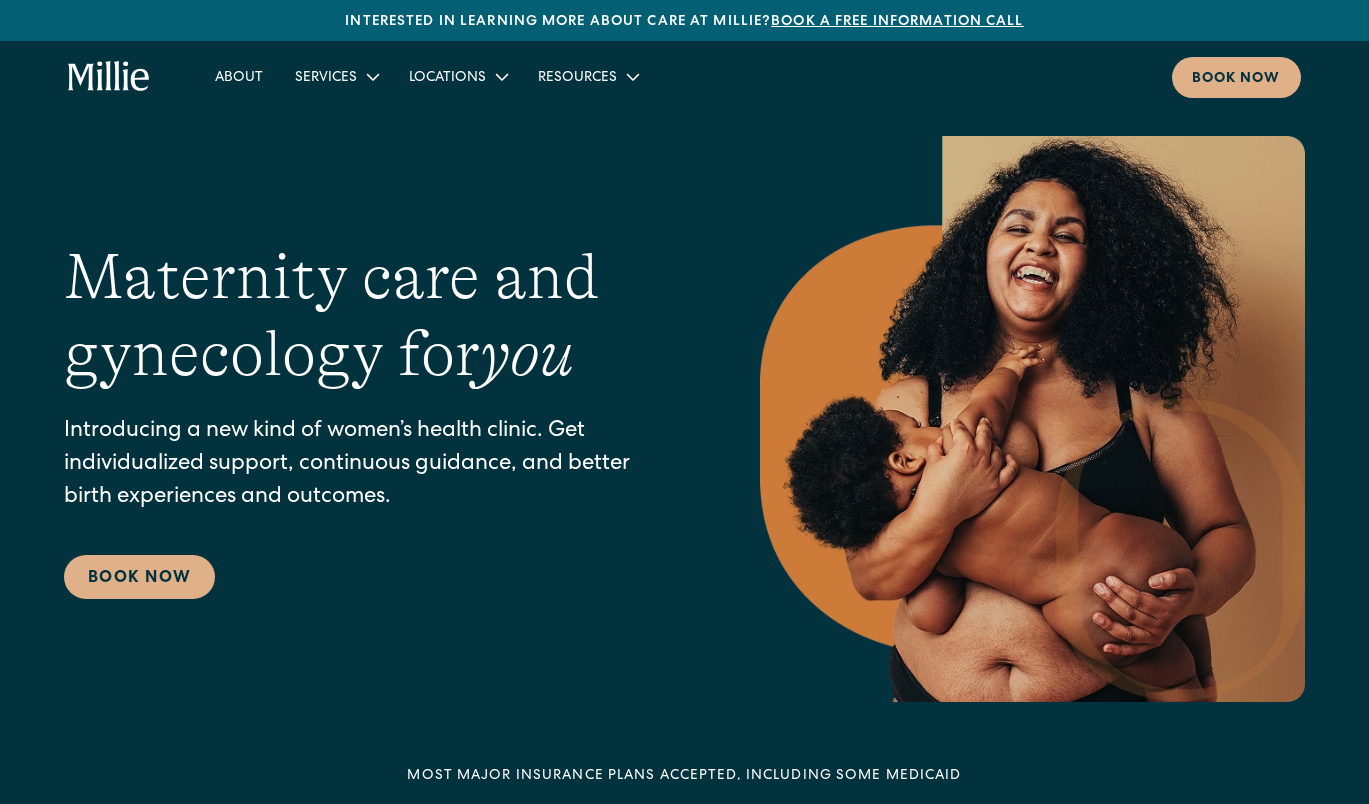 scroll, scrollTop: 0, scrollLeft: 0, axis: both 